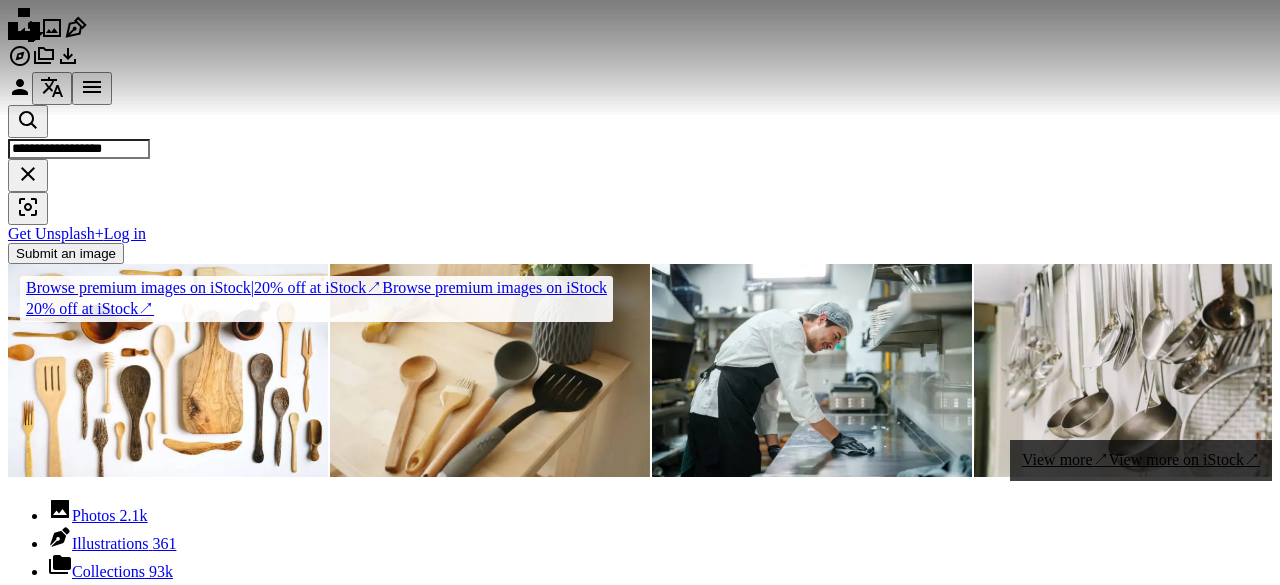 scroll, scrollTop: 831, scrollLeft: 0, axis: vertical 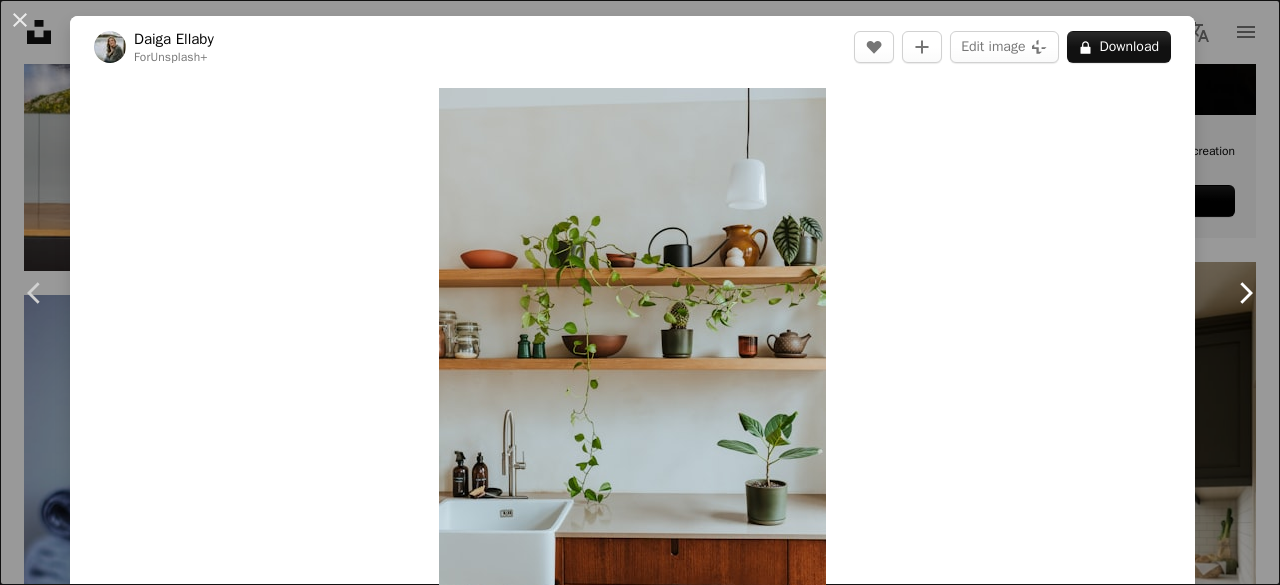 click on "Chevron right" 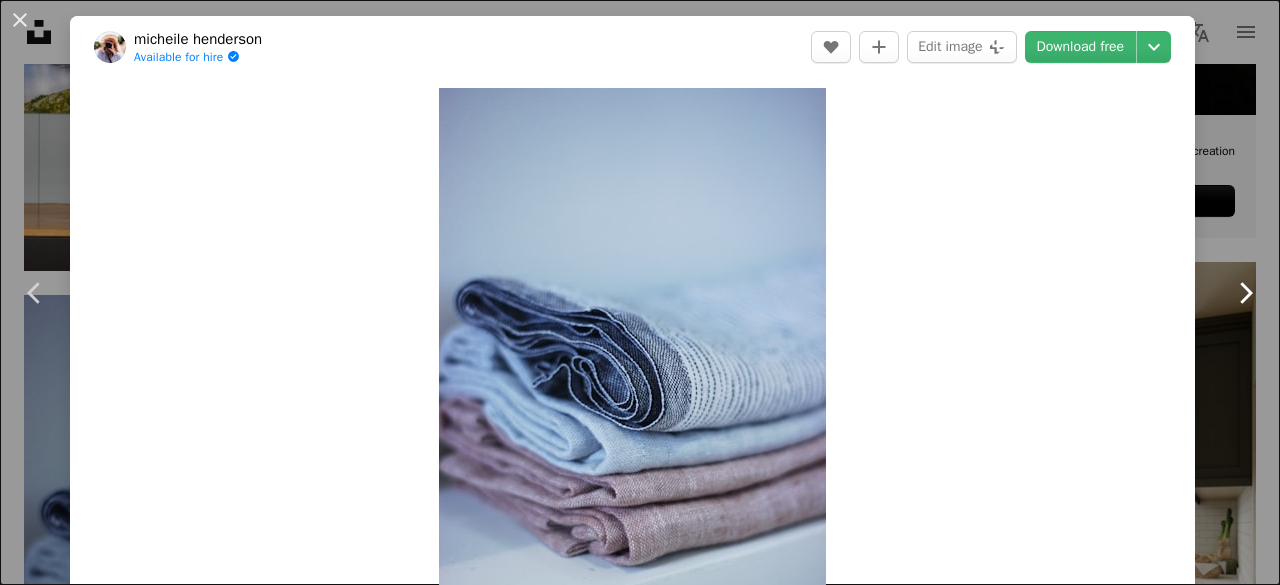 click 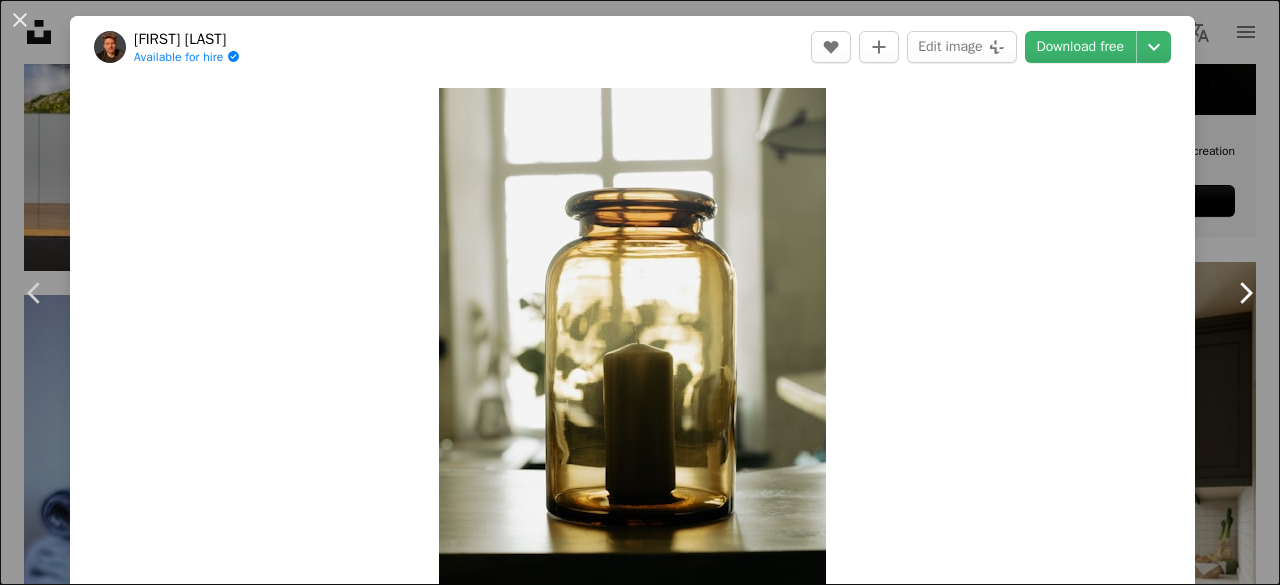 click 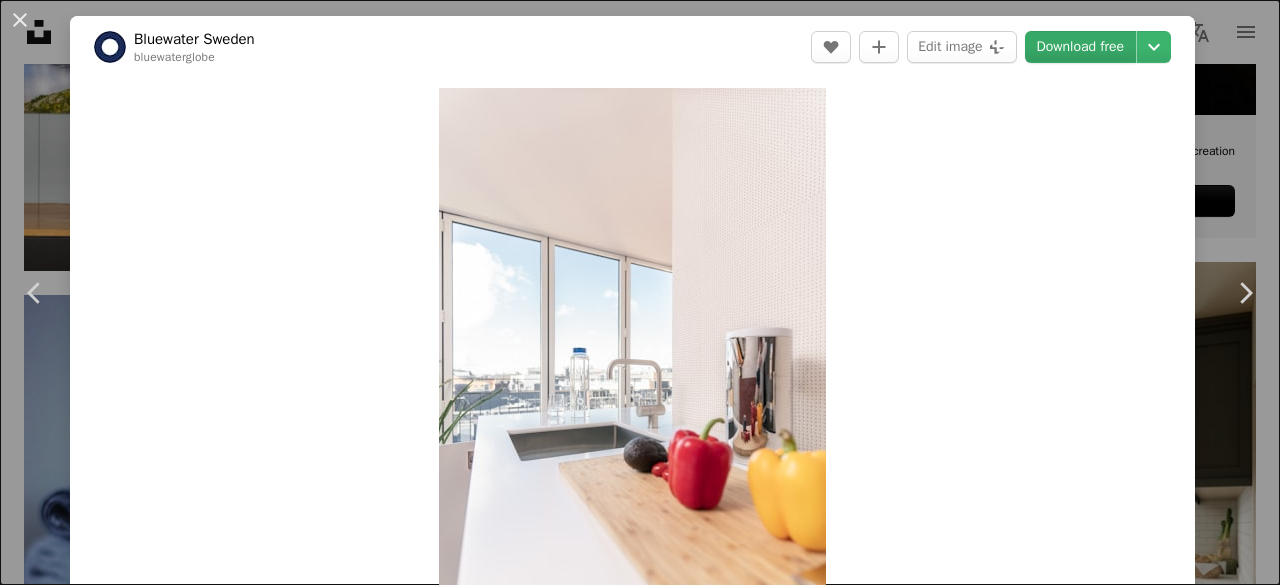 click on "Download free" at bounding box center [1081, 47] 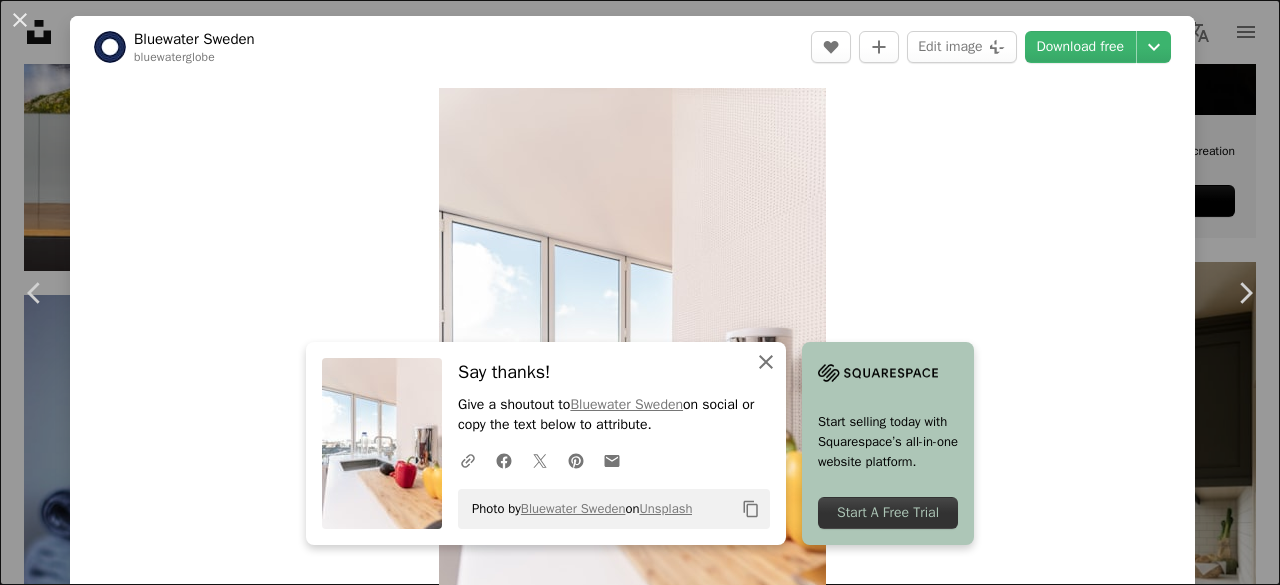 click on "An X shape" 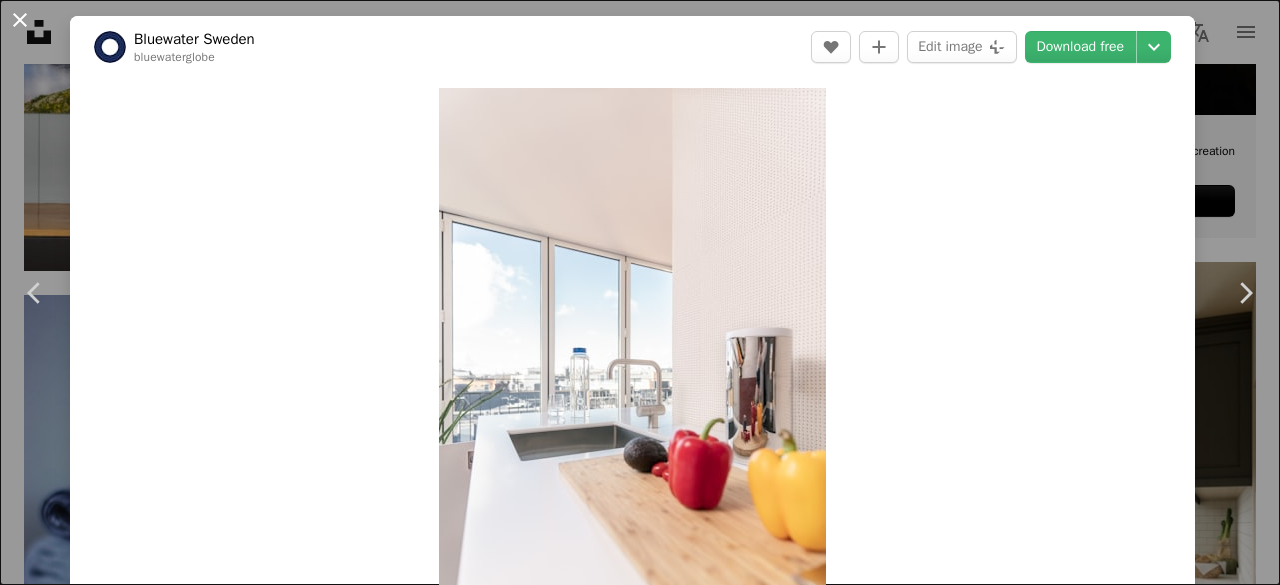 click on "An X shape" at bounding box center (20, 20) 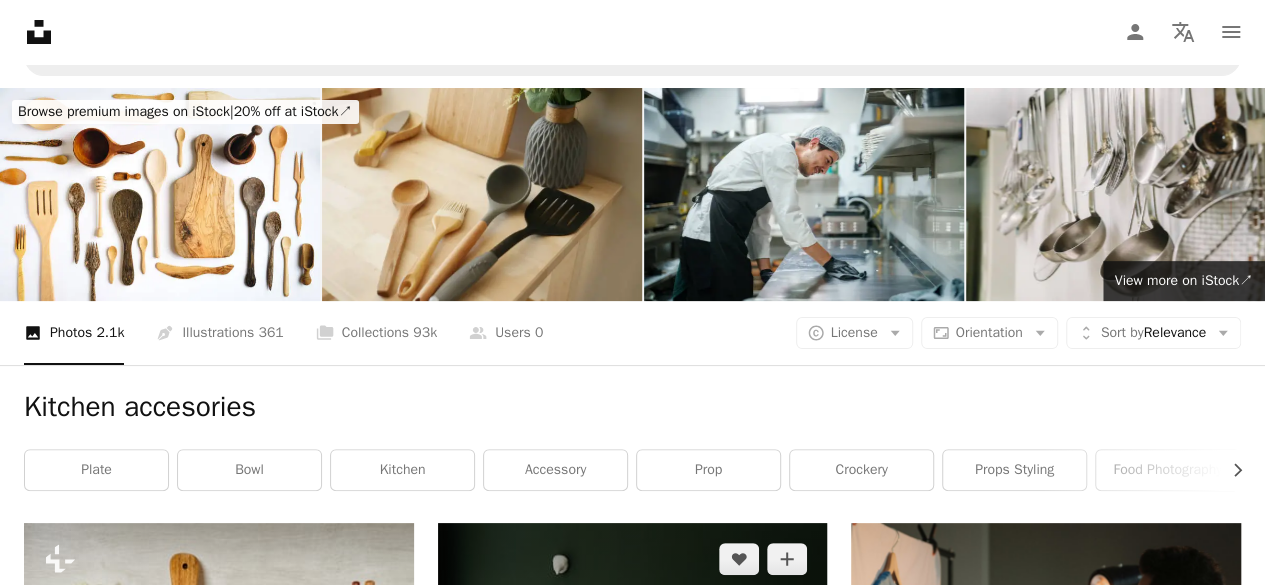 scroll, scrollTop: 0, scrollLeft: 0, axis: both 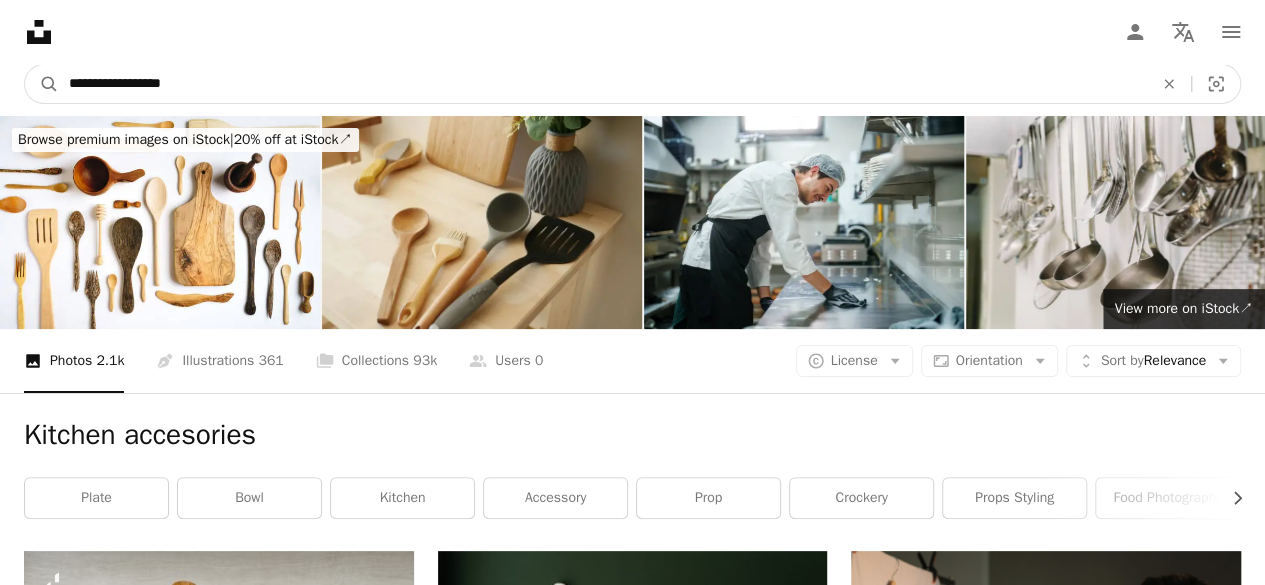 click on "**********" at bounding box center [603, 84] 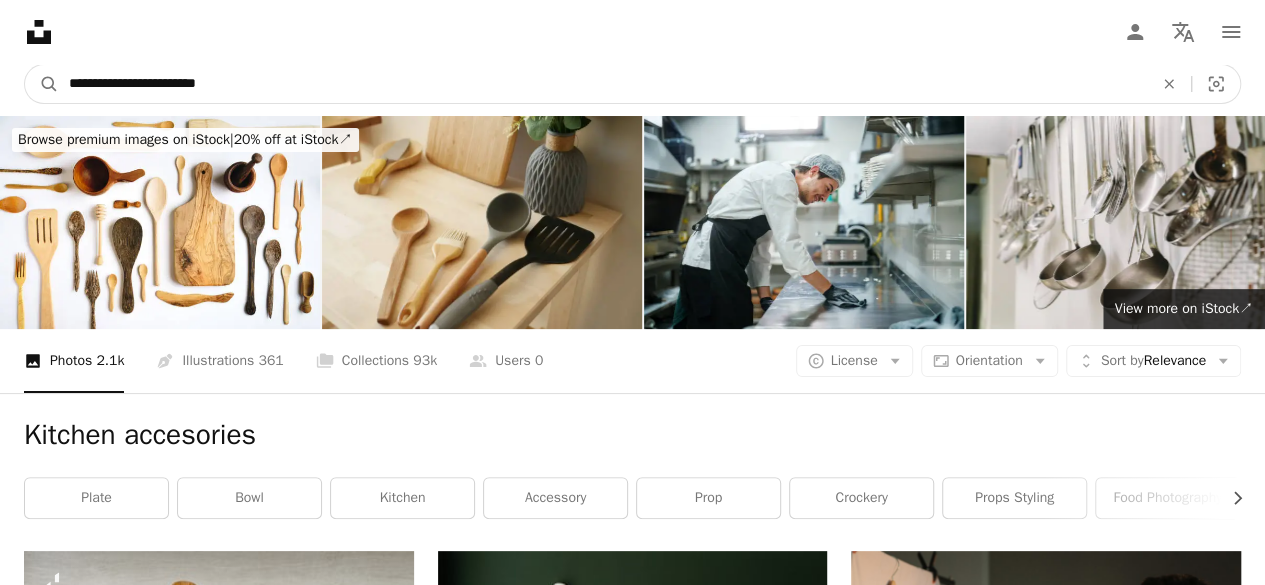 type on "**********" 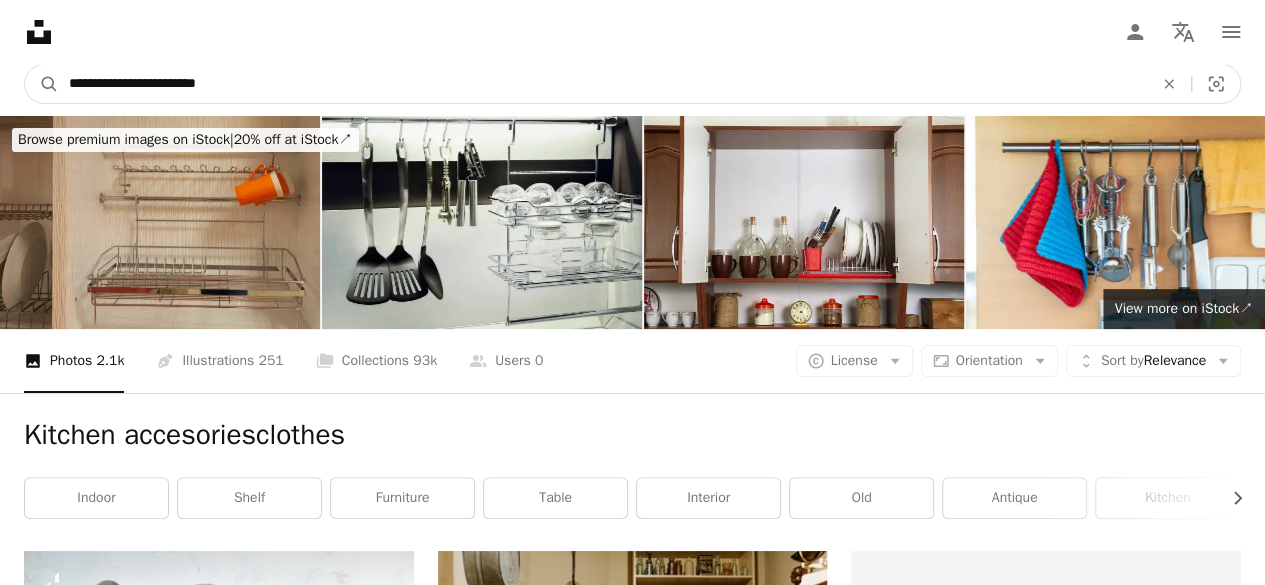 click on "**********" at bounding box center [603, 84] 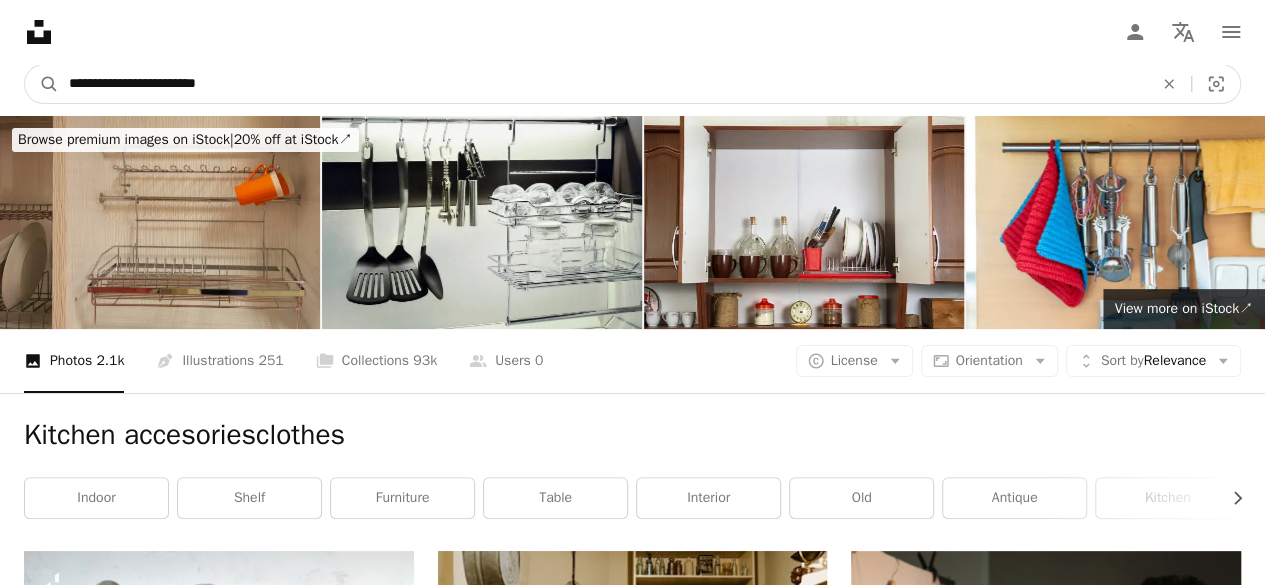 click on "**********" at bounding box center (603, 84) 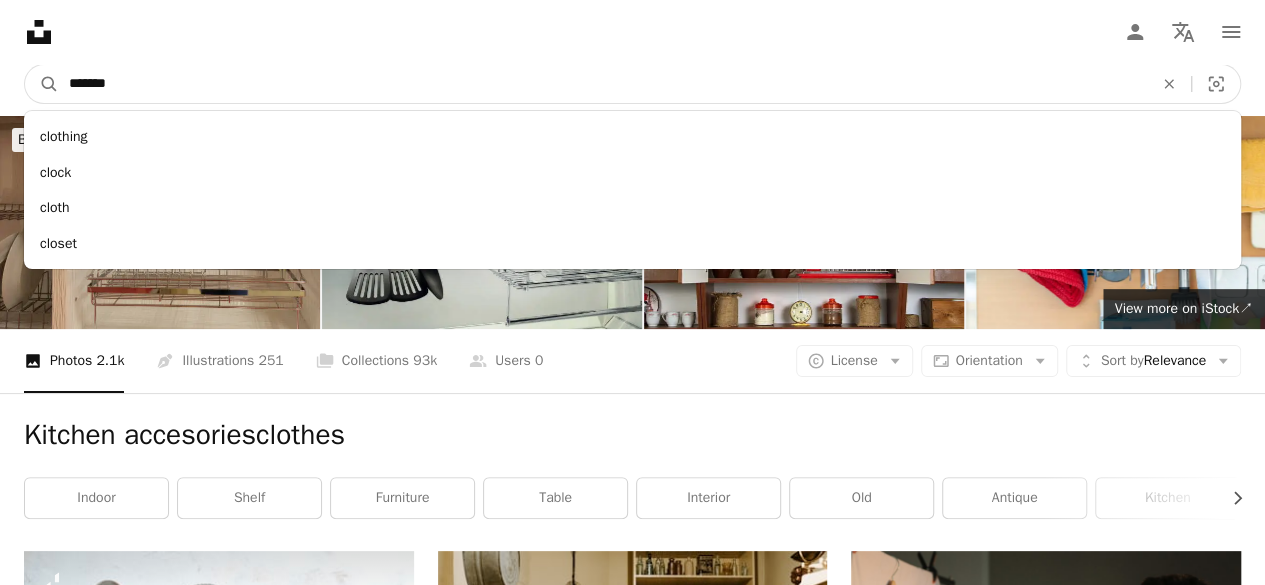 type on "*******" 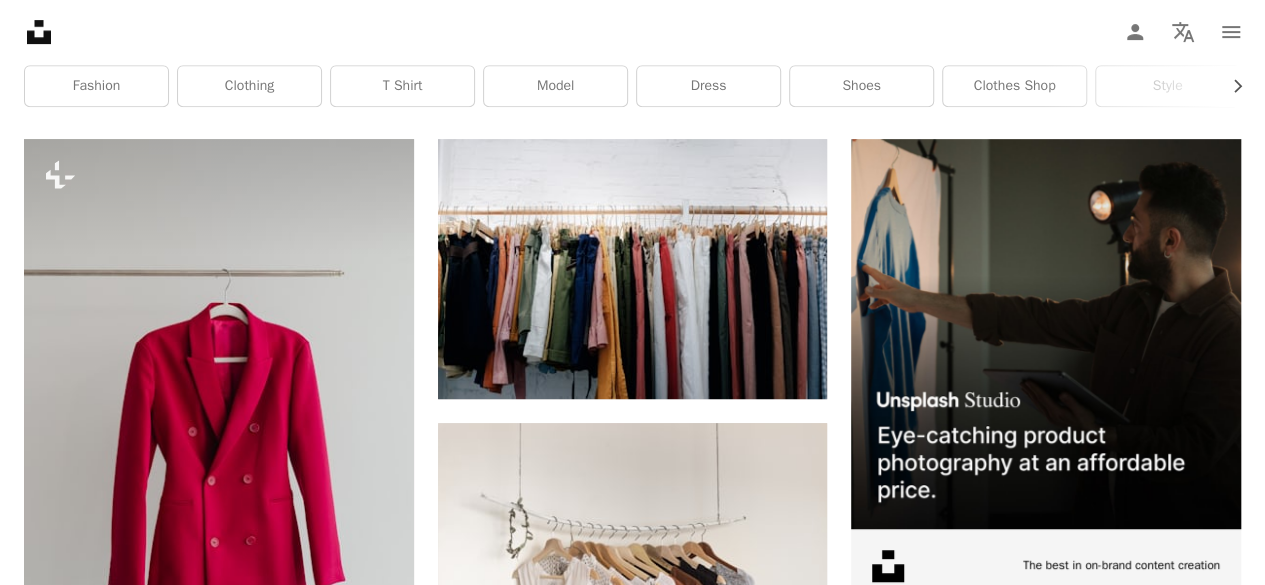 scroll, scrollTop: 413, scrollLeft: 0, axis: vertical 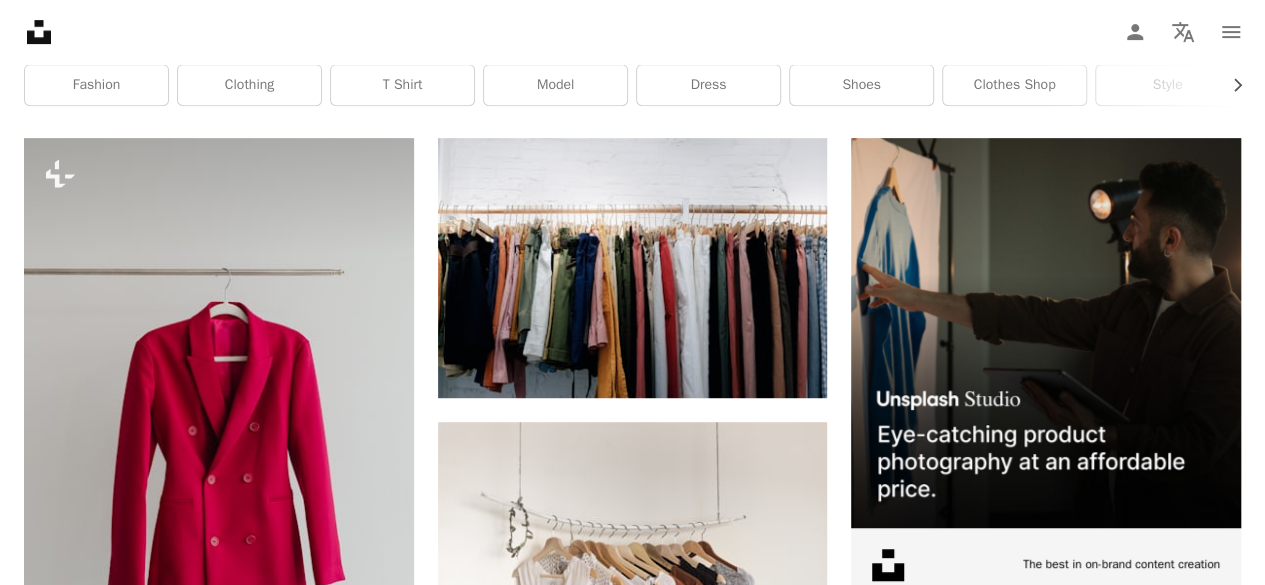click at bounding box center (1046, 918) 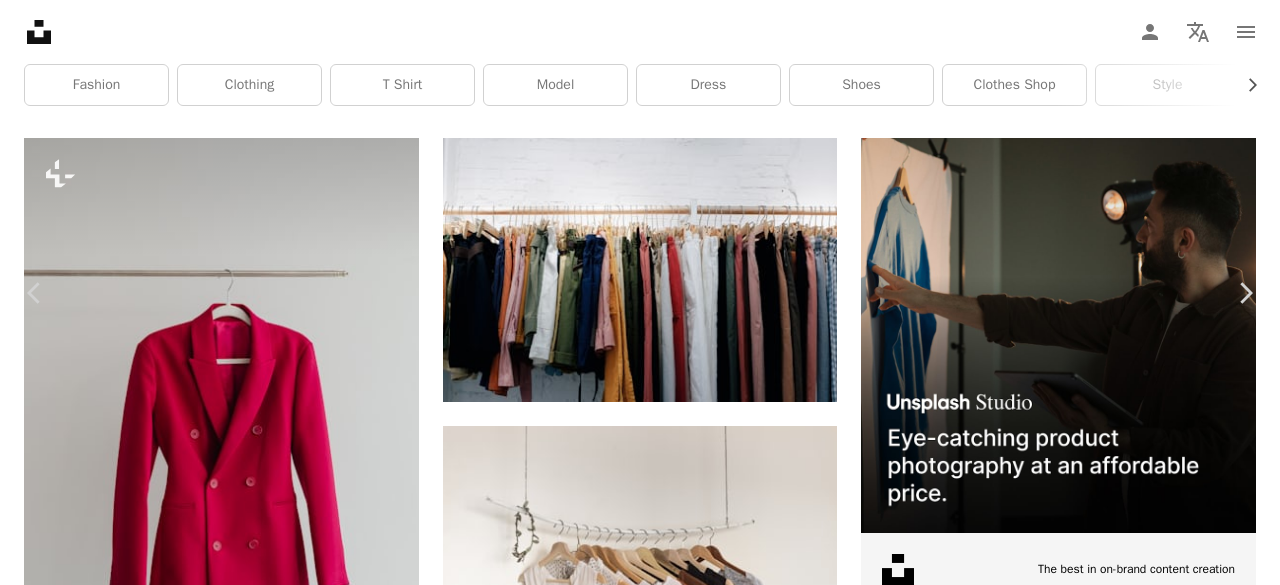click on "Download free" at bounding box center [1081, 4826] 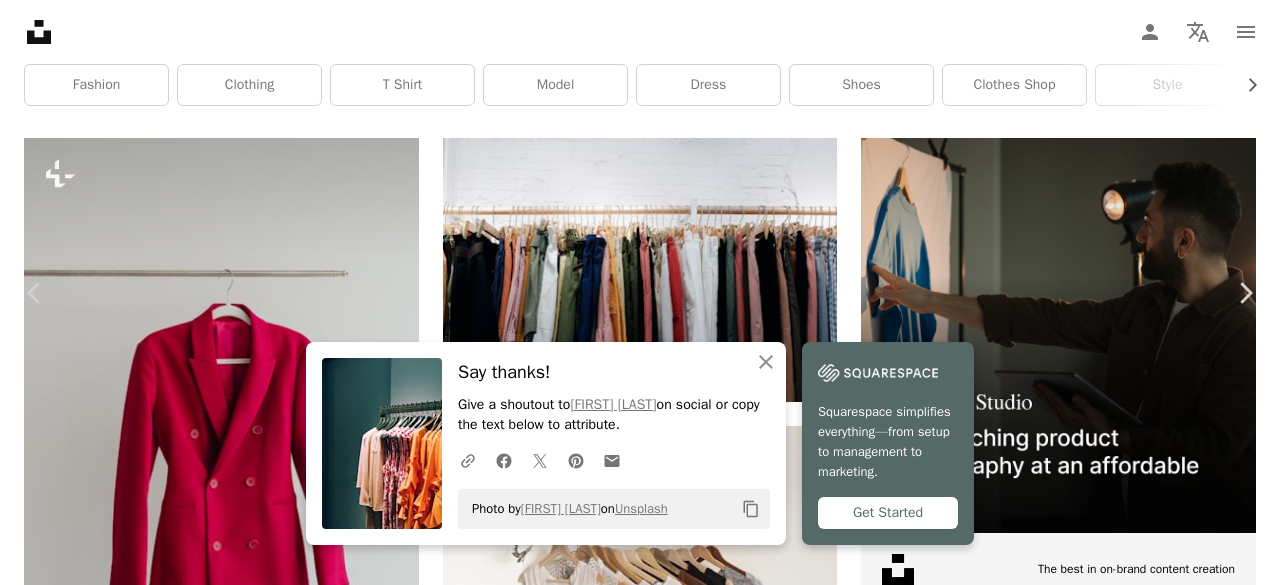 click on "An X shape Chevron left Chevron right An X shape Close Say thanks! Give a shoutout to  [FIRST] [LAST]  on social or copy the text below to attribute. A URL sharing icon (chains) Facebook icon X (formerly Twitter) icon Pinterest icon An envelope Photo by  [FIRST] [LAST]  on  Unsplash
Copy content Squarespace simplifies everything—from setup to management to marketing. Get Started [FIRST] [LAST] [FIRST] [LAST] A heart A plus sign Edit image   Plus sign for Unsplash+ Download free Chevron down Zoom in Views 24,842,431 Downloads 238,552 Featured in Photos ,  Fashion & Beauty ,  Interiors A forward-right arrow Share Info icon Info More Actions A map marker COS, [CITY], [COUNTRY] Calendar outlined Published on  July 24, 2018 Camera Apple, iPhone 6 Safety Free to use under the  Unsplash License fashion shopping clothing minimal [LOCATION] sales apparel sale clothing store hanger h&m railing polka dots polka dot hangers cos paper website Free pictures  |  Save 20% with code UNSPLASH20" at bounding box center [640, 5071] 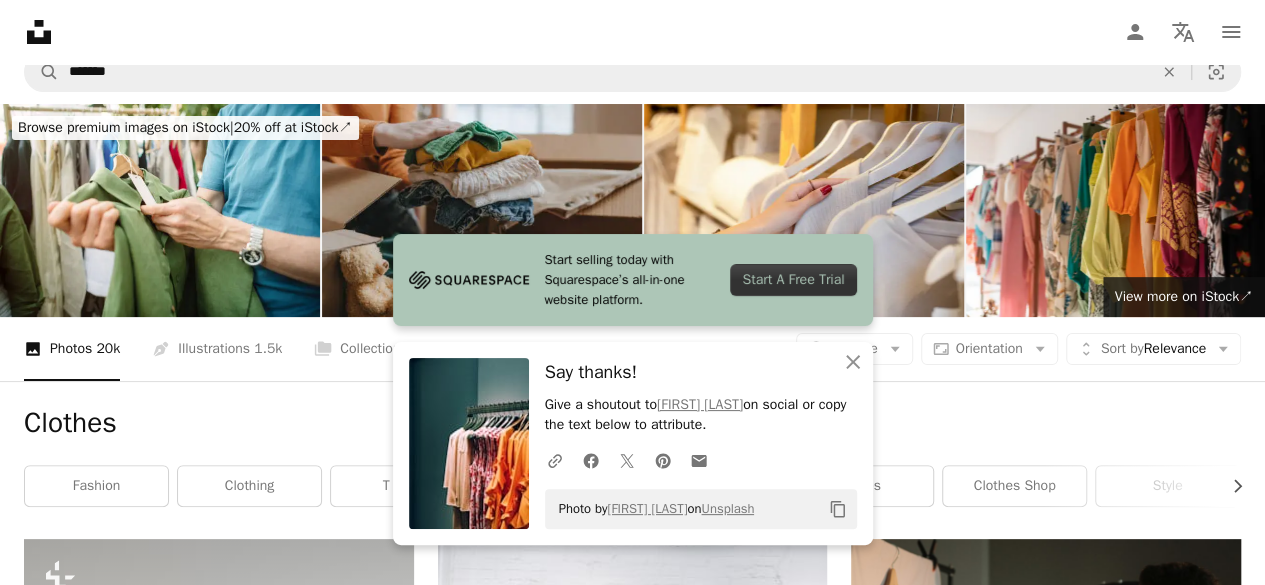 scroll, scrollTop: 0, scrollLeft: 0, axis: both 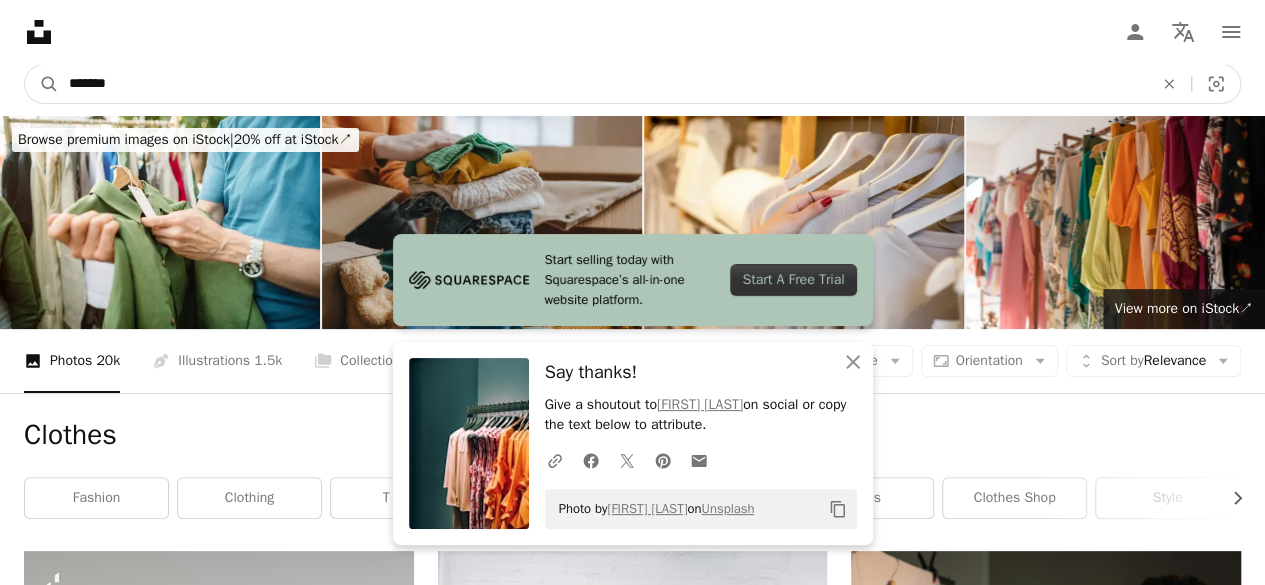 click on "*******" at bounding box center (603, 84) 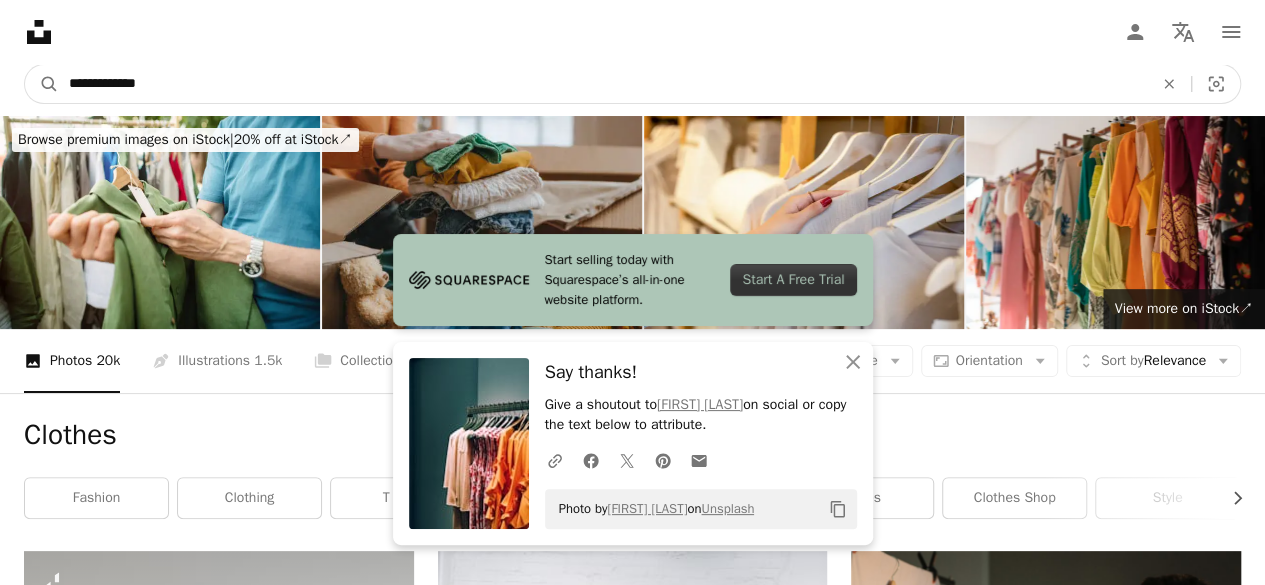 type on "**********" 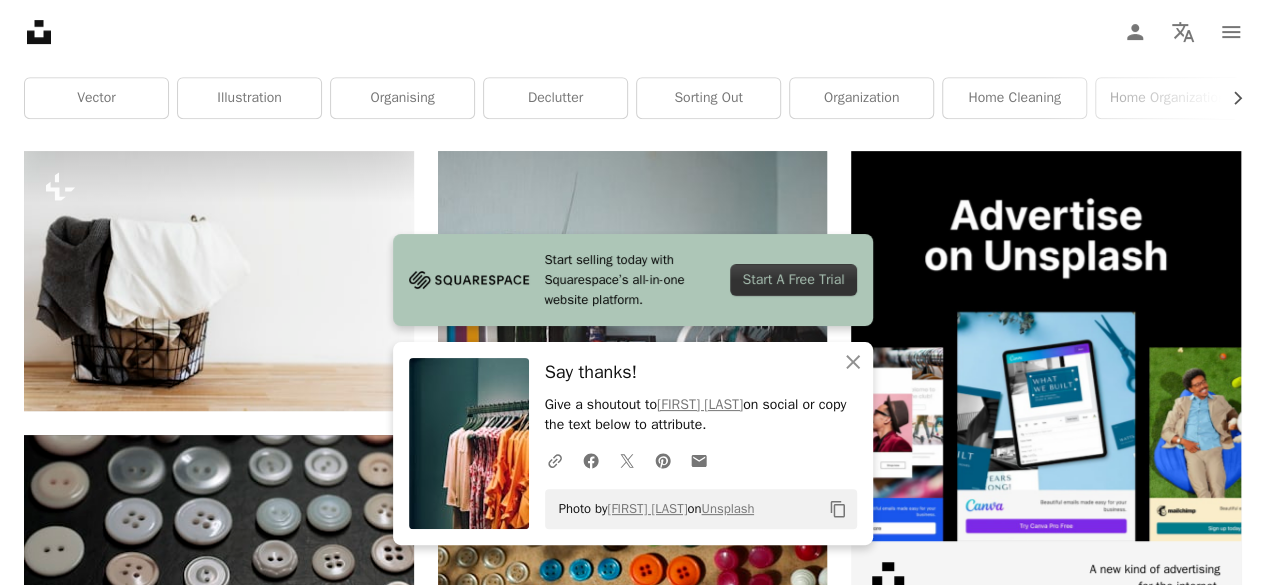 scroll, scrollTop: 419, scrollLeft: 0, axis: vertical 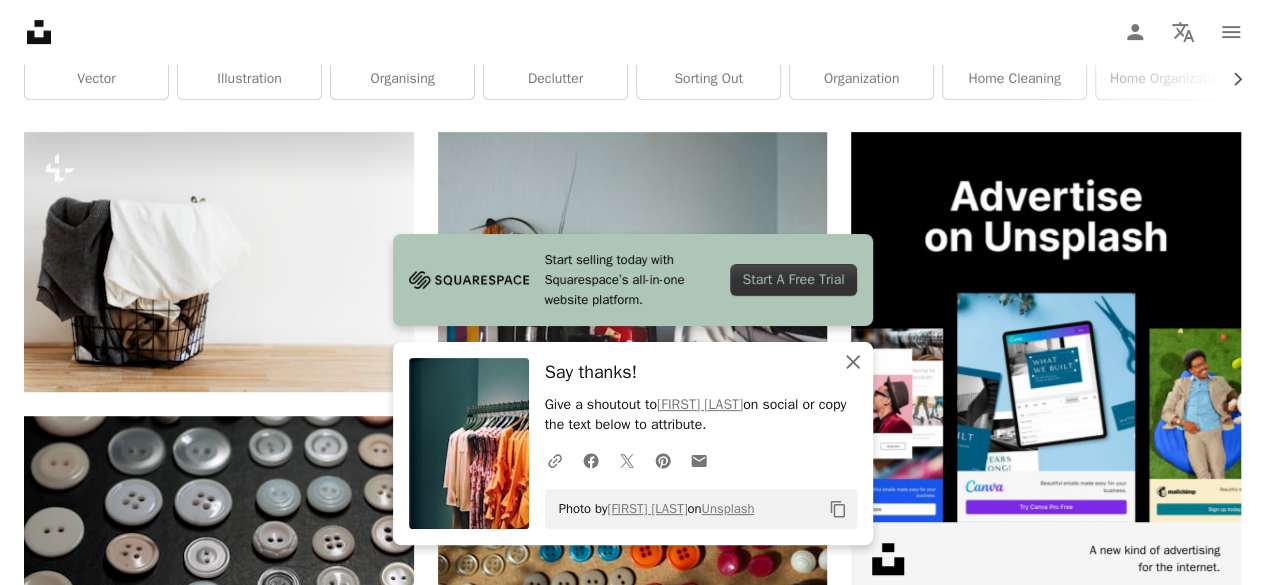 click on "An X shape" 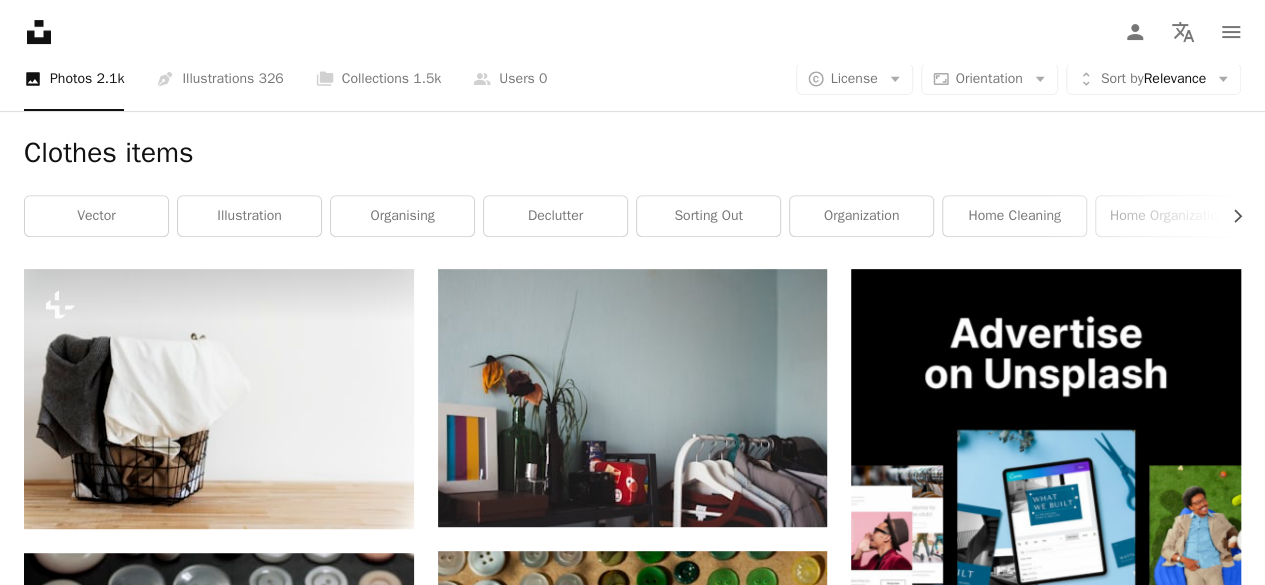 scroll, scrollTop: 0, scrollLeft: 0, axis: both 